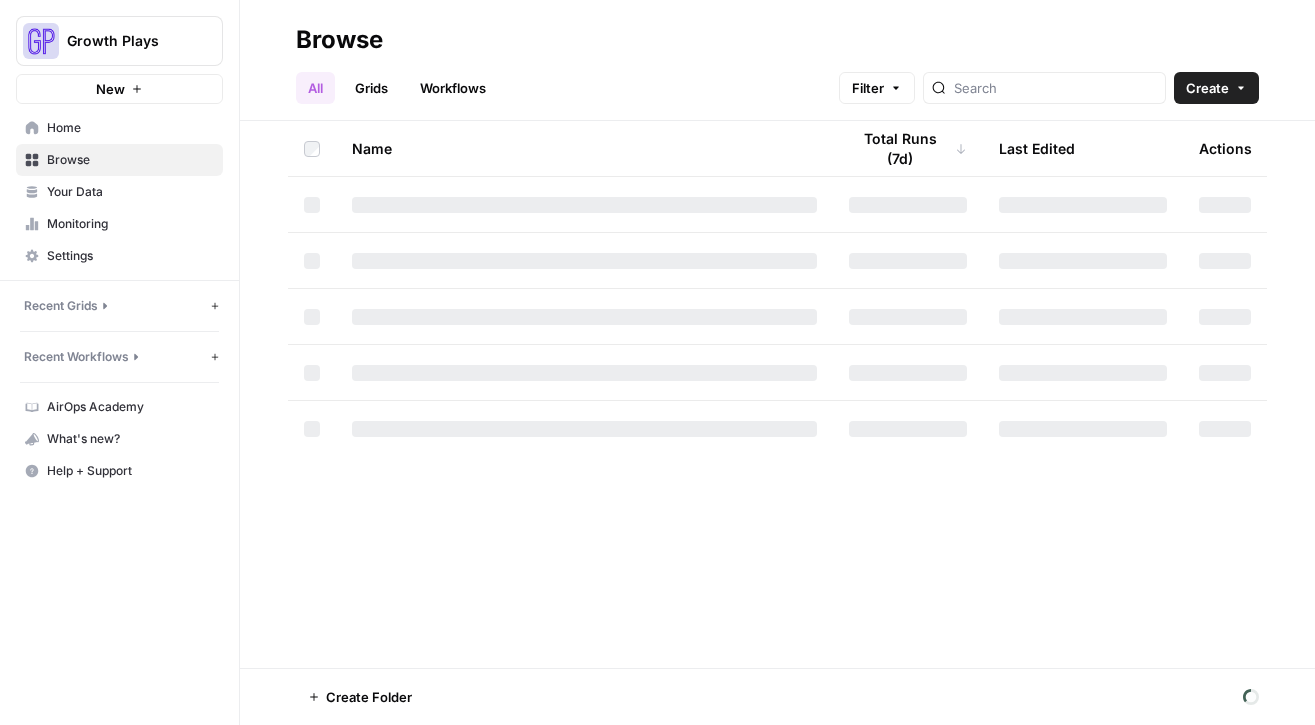 scroll, scrollTop: 0, scrollLeft: 0, axis: both 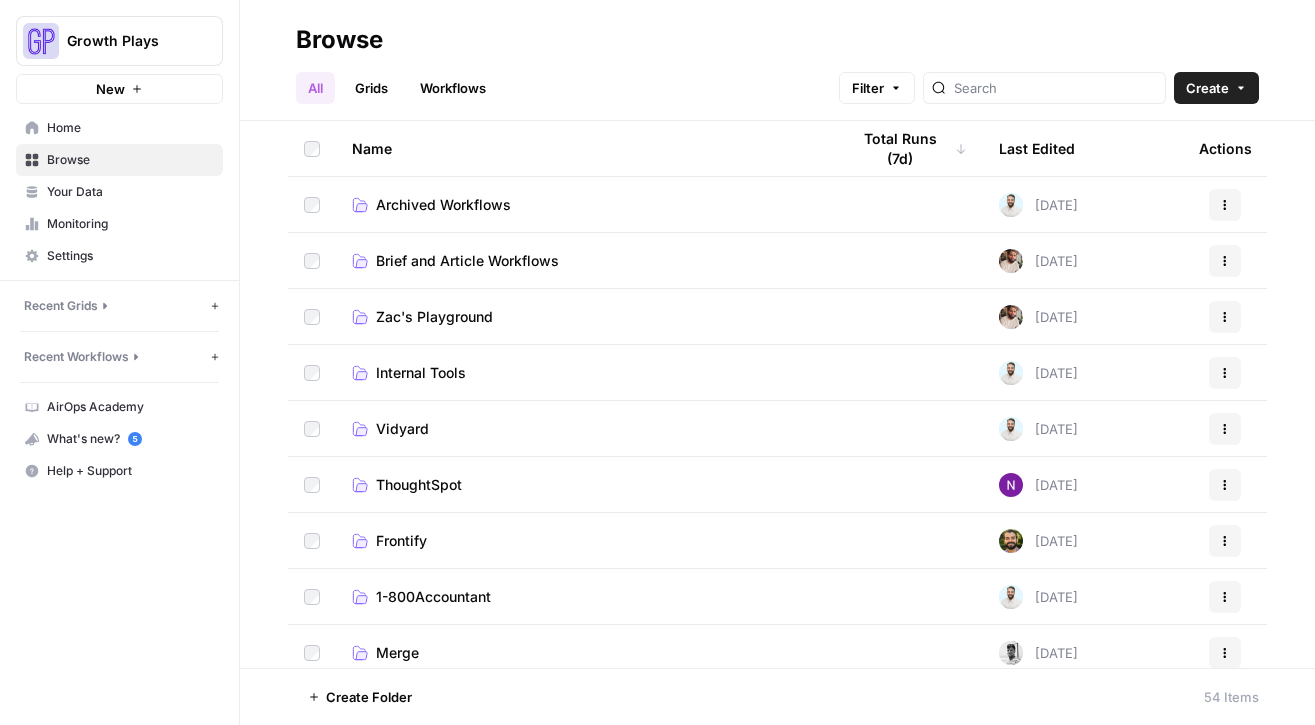click on "Brief and Article Workflows" at bounding box center (584, 260) 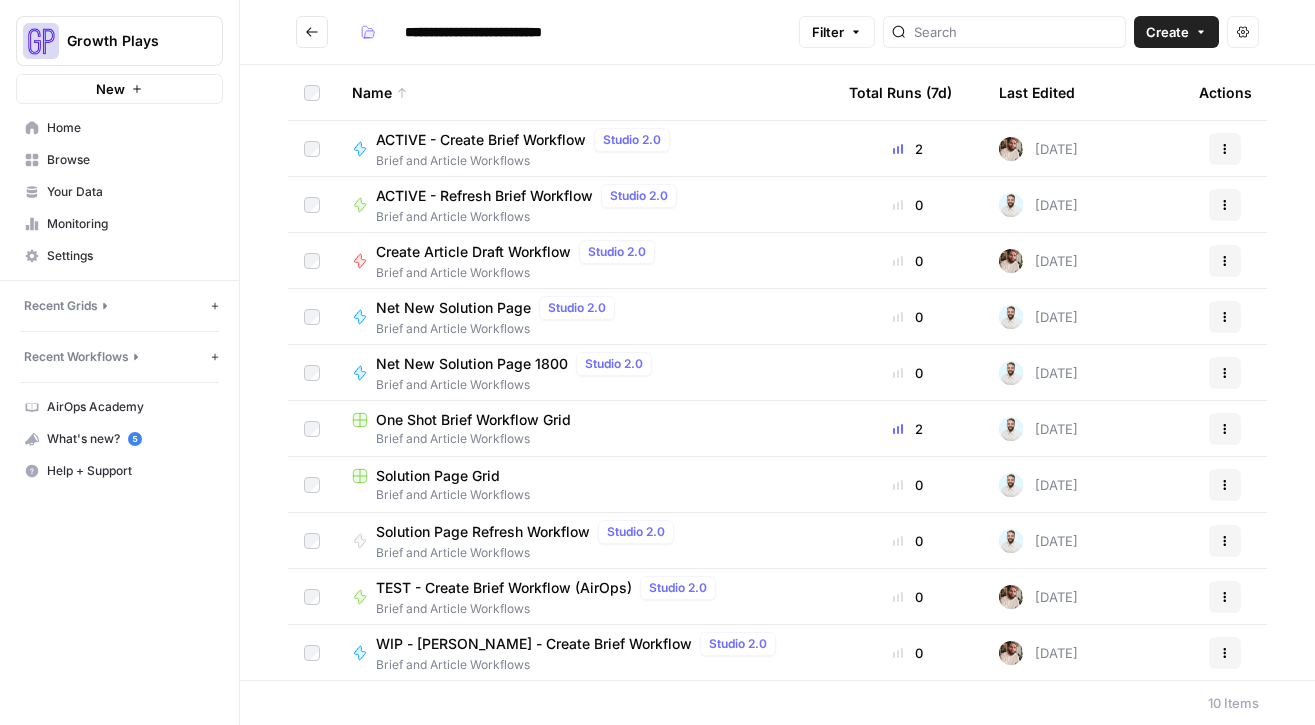 click on "ACTIVE - Create Brief Workflow" at bounding box center (481, 140) 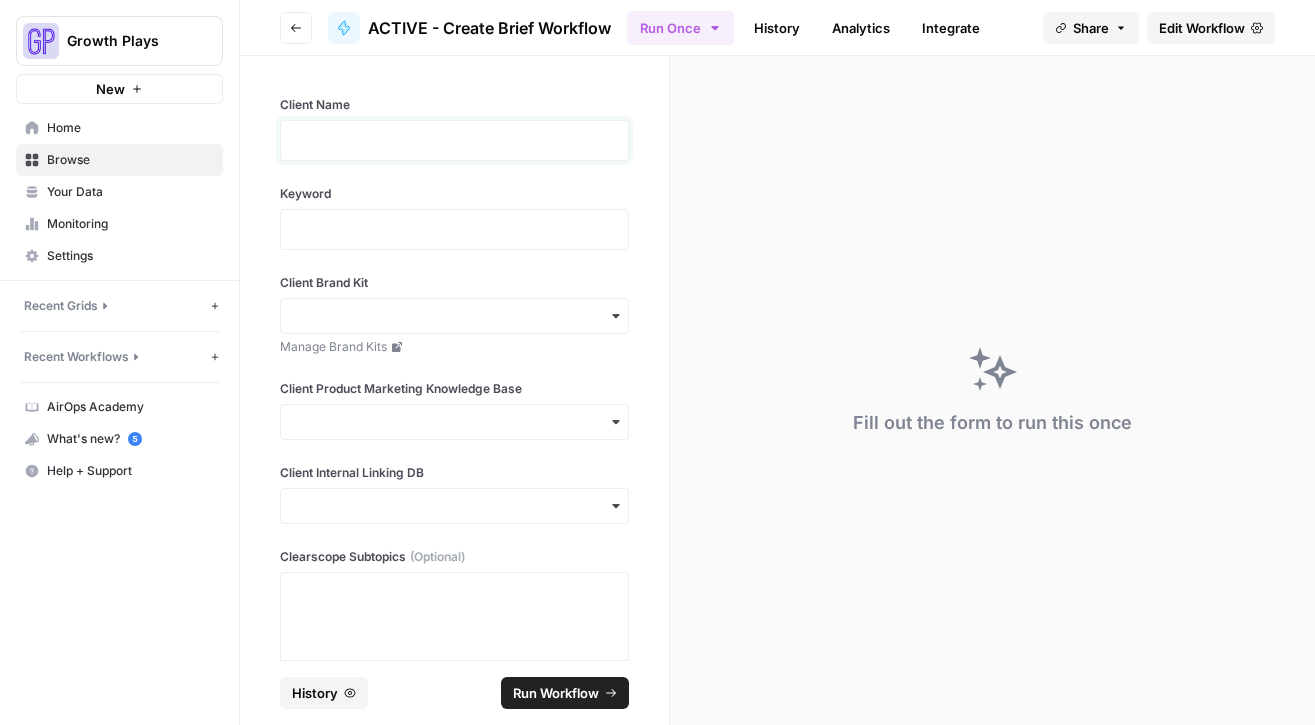 click at bounding box center (454, 140) 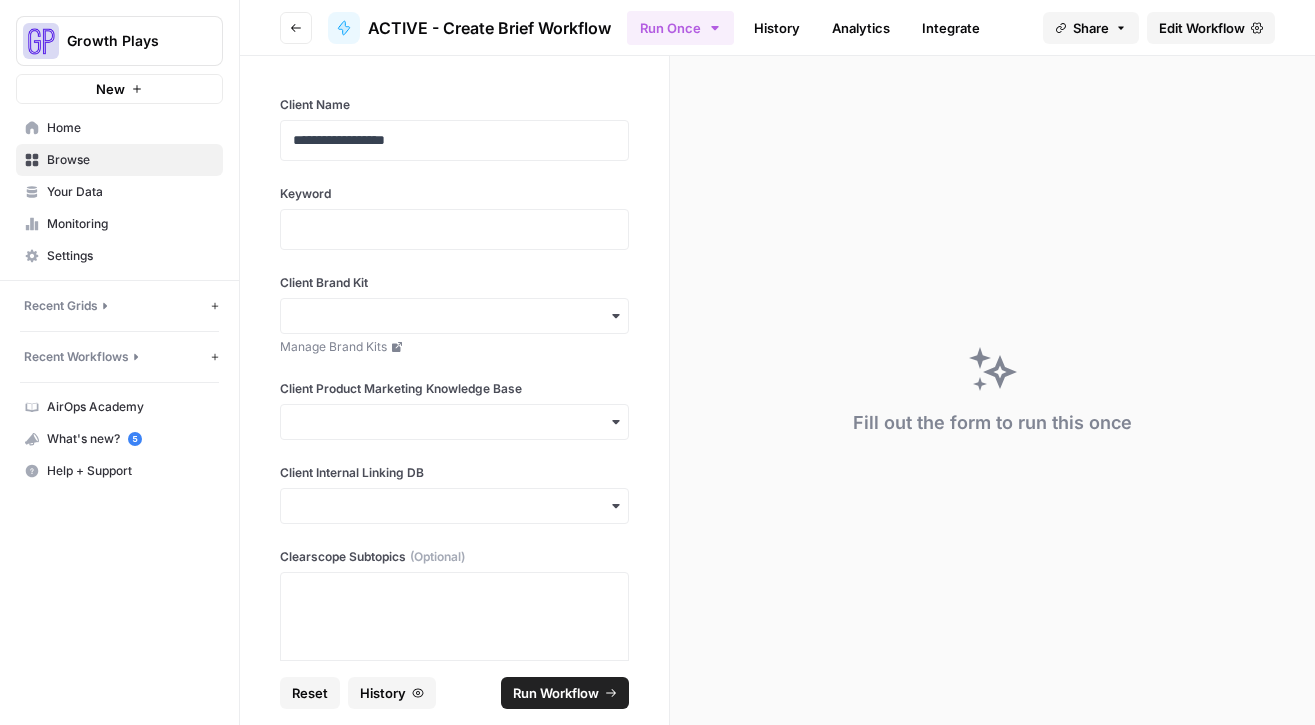 click on "**********" at bounding box center [454, 140] 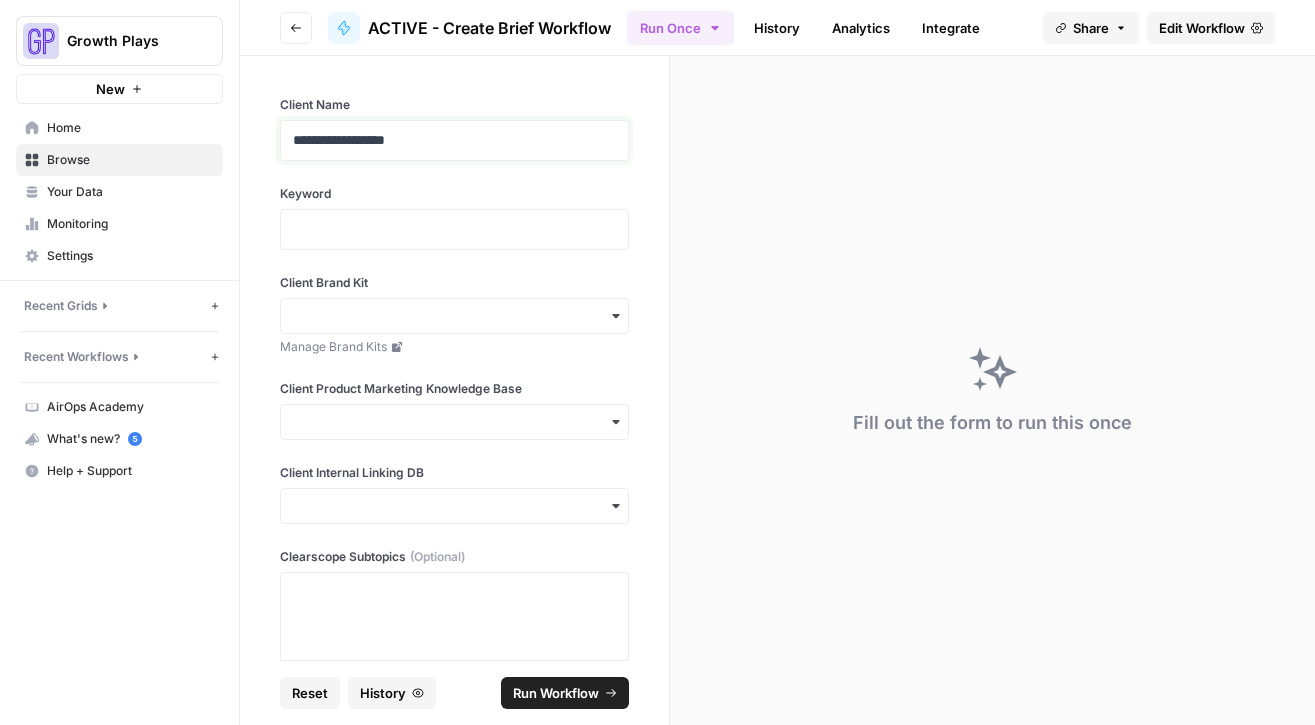 click on "**********" at bounding box center (447, 140) 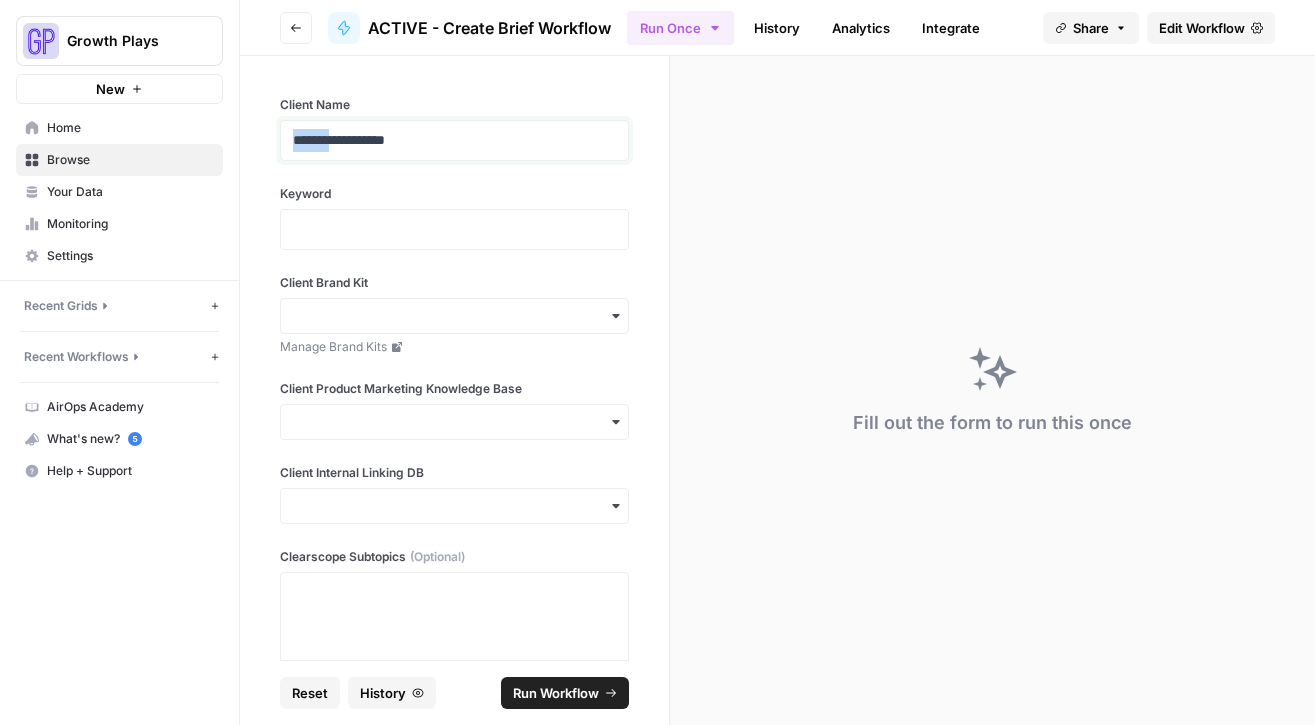 click on "**********" at bounding box center [447, 140] 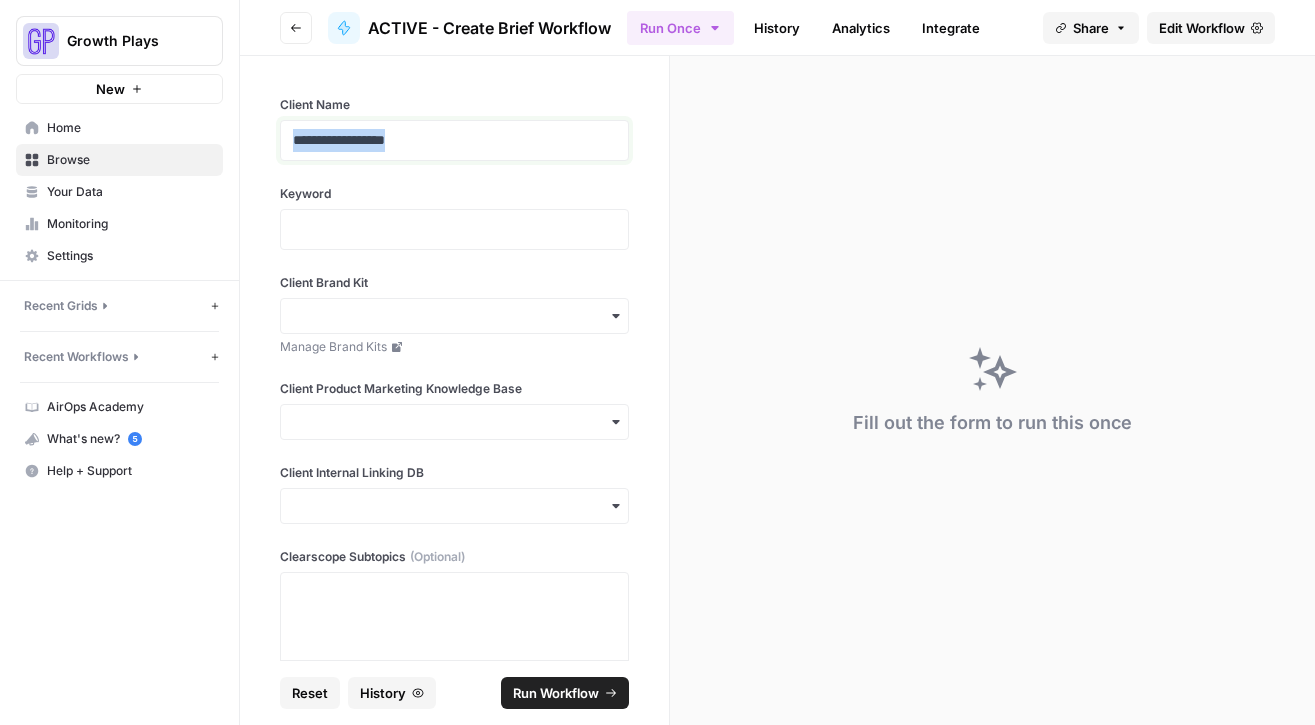 click on "**********" at bounding box center [447, 140] 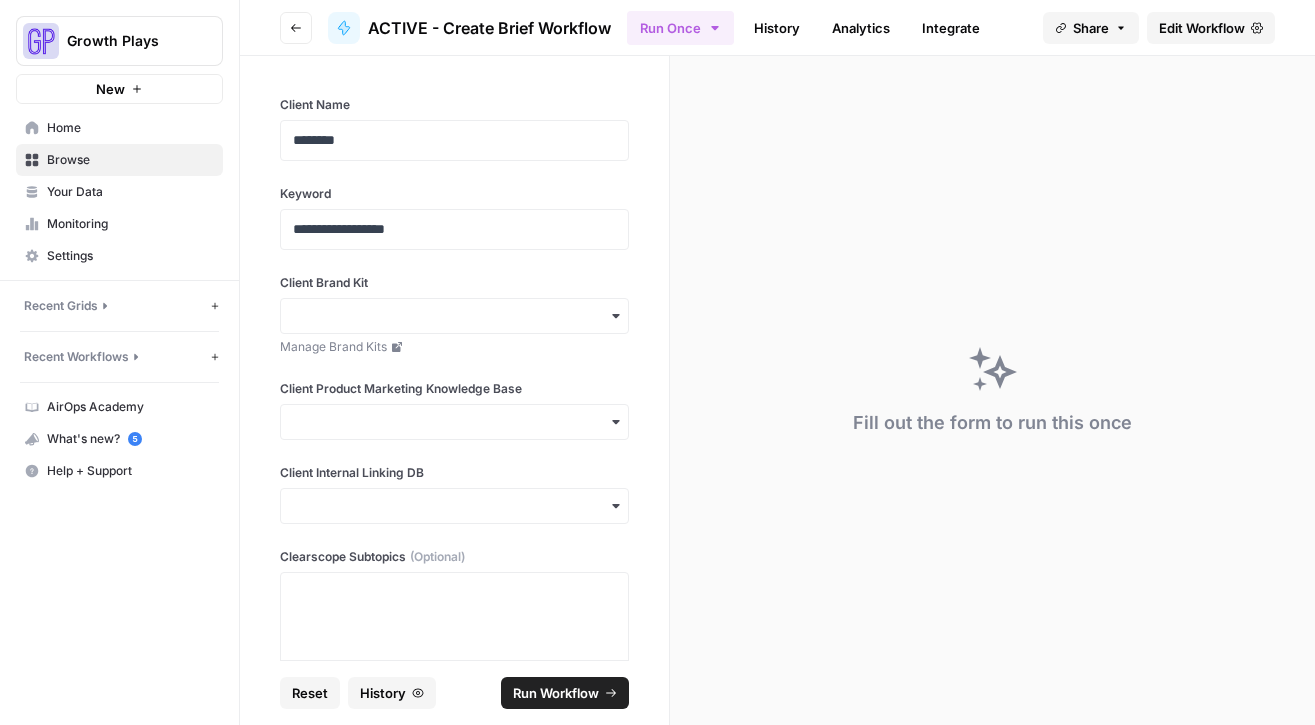 type 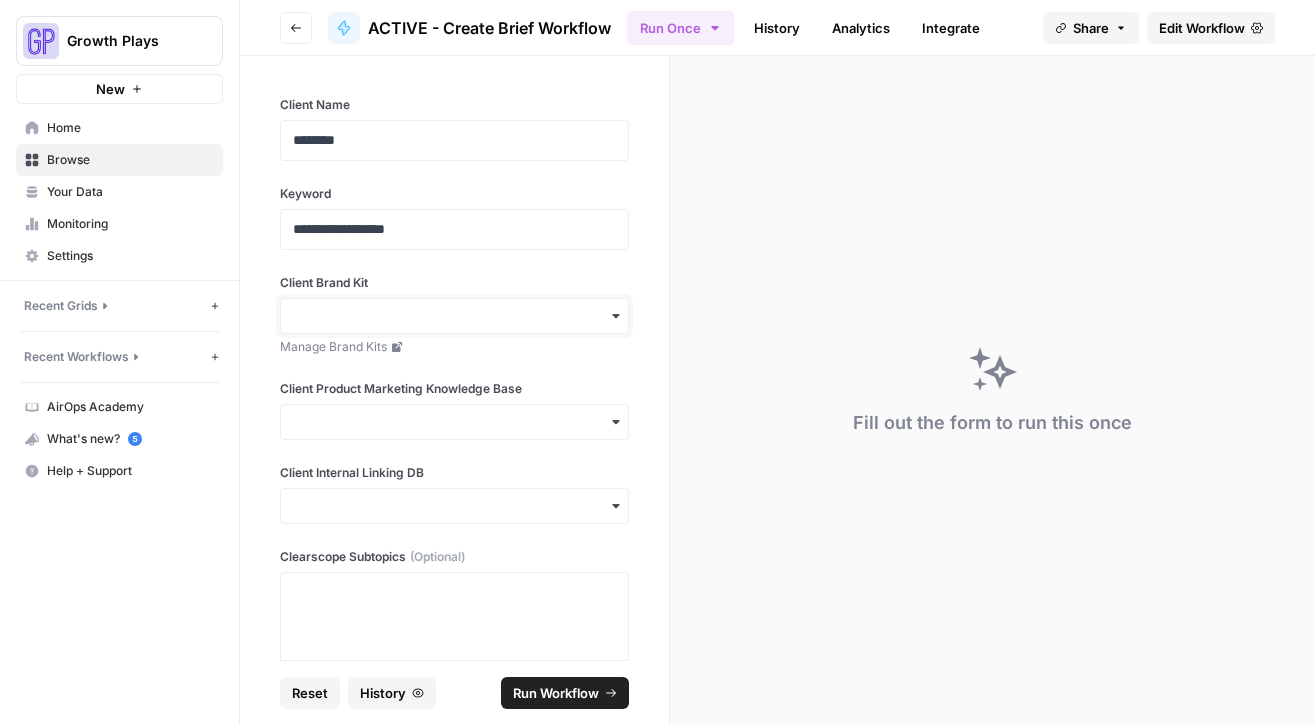 click on "Client Brand Kit" at bounding box center [454, 316] 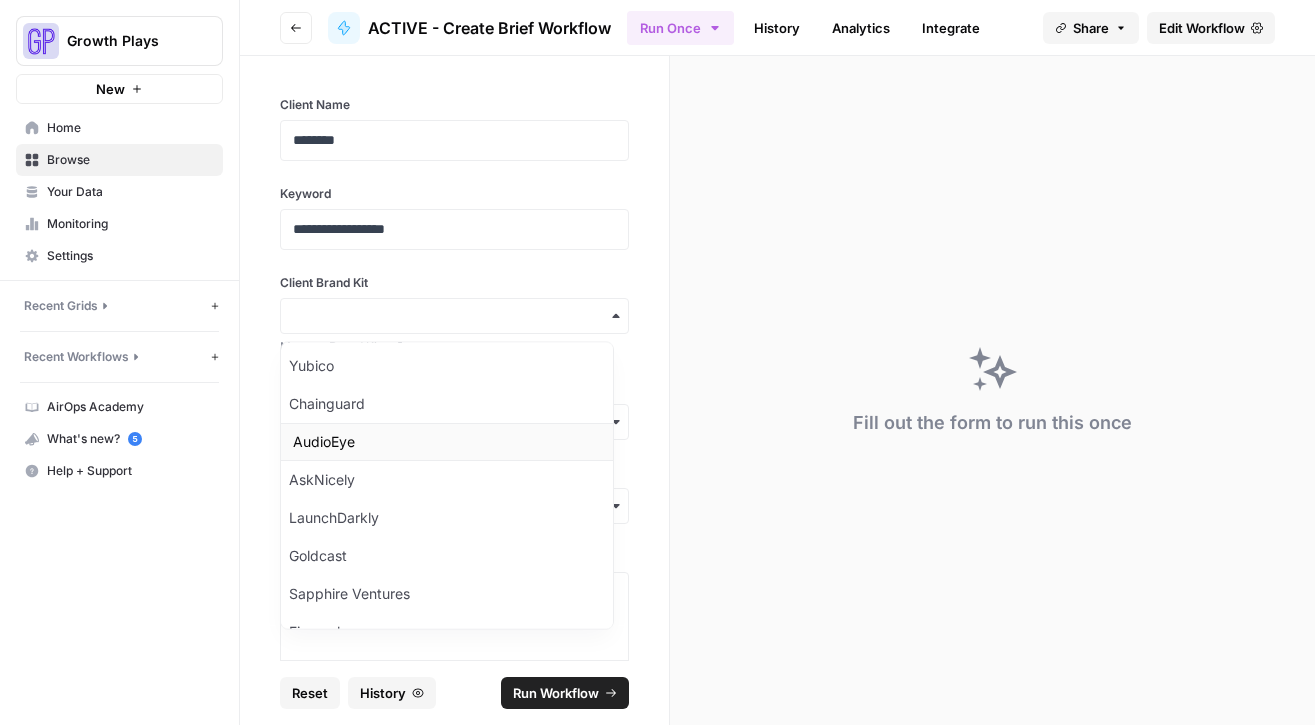 scroll, scrollTop: 124, scrollLeft: 0, axis: vertical 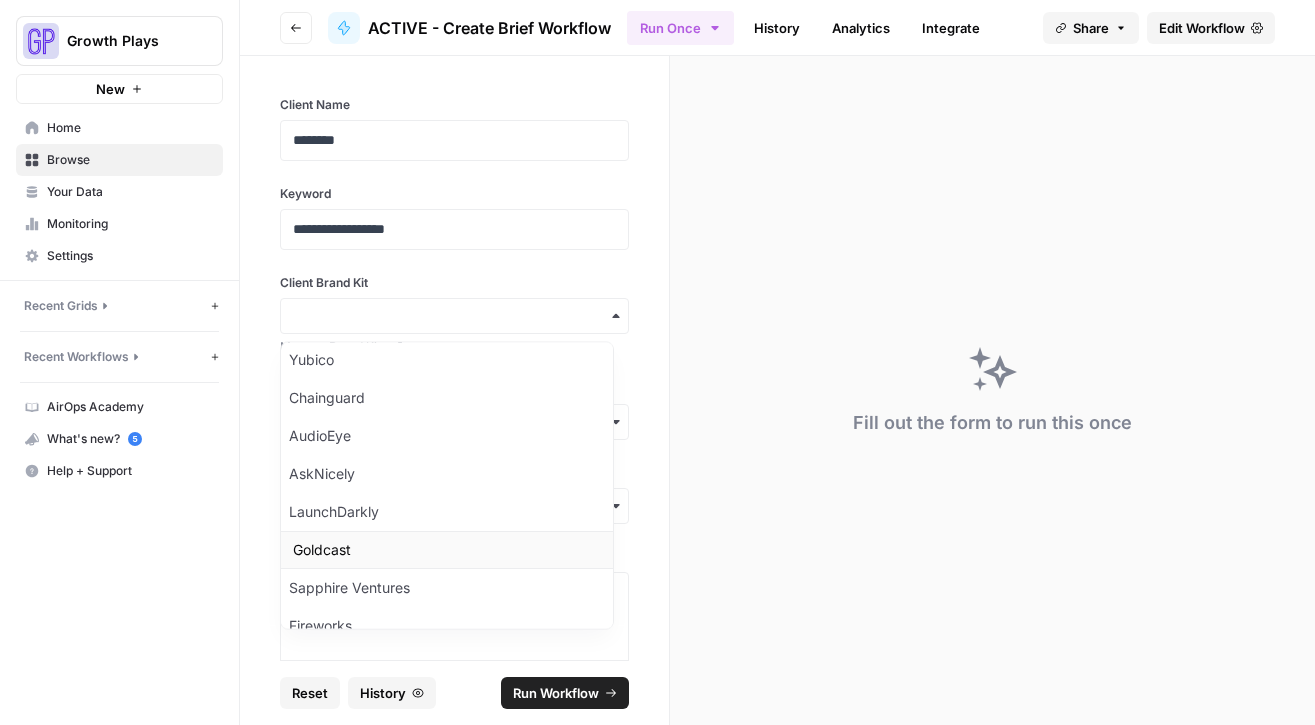 click on "Goldcast" at bounding box center [447, 550] 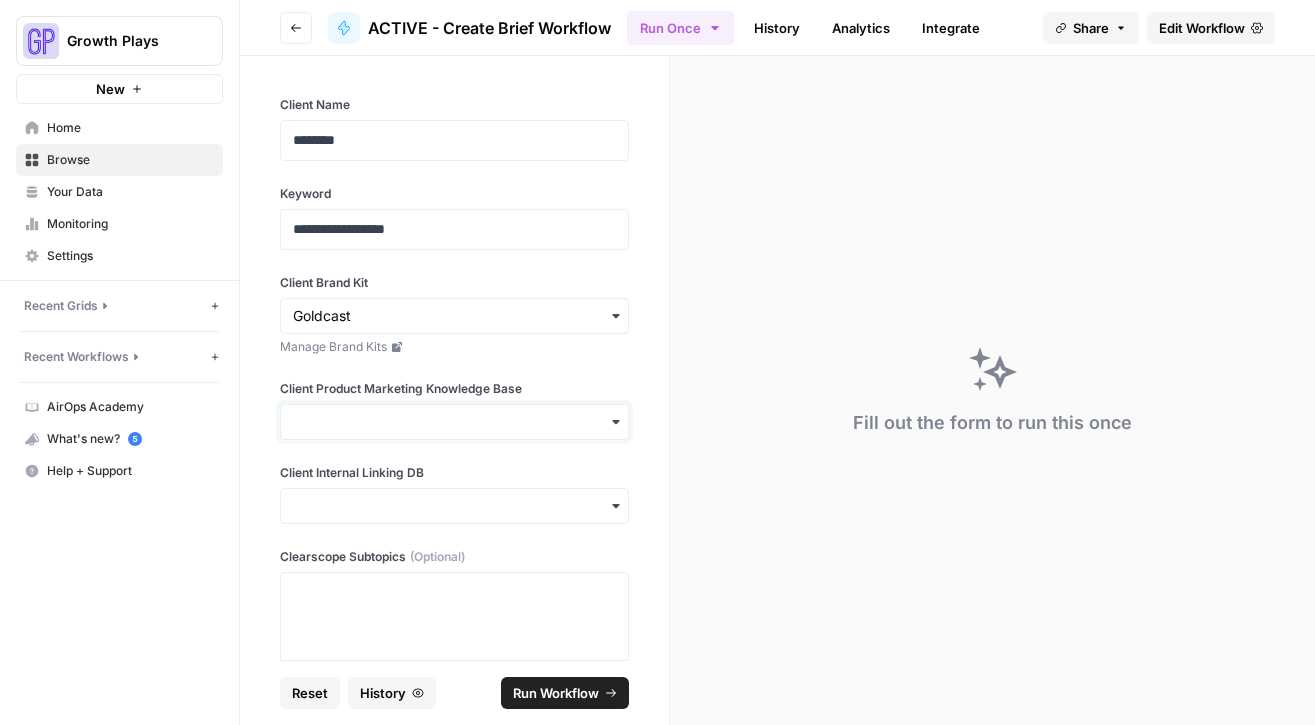 click on "Client Product Marketing Knowledge Base" at bounding box center [454, 422] 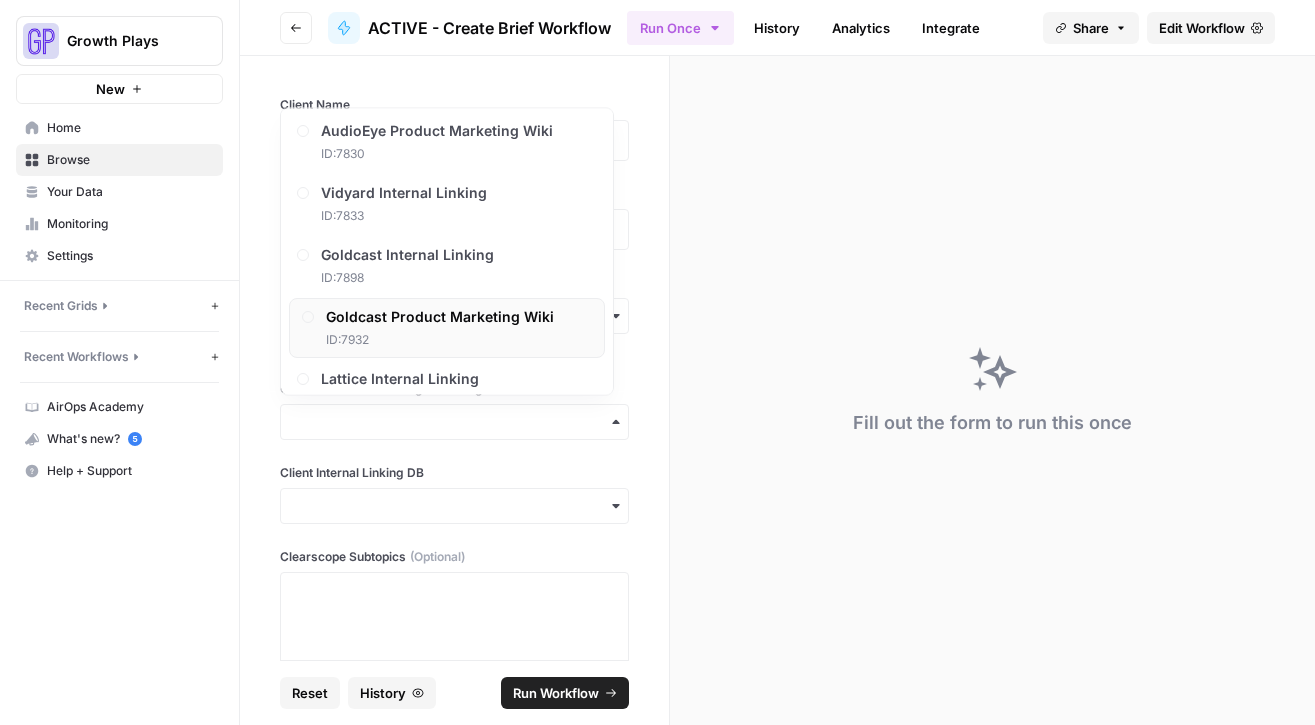 scroll, scrollTop: 1195, scrollLeft: 0, axis: vertical 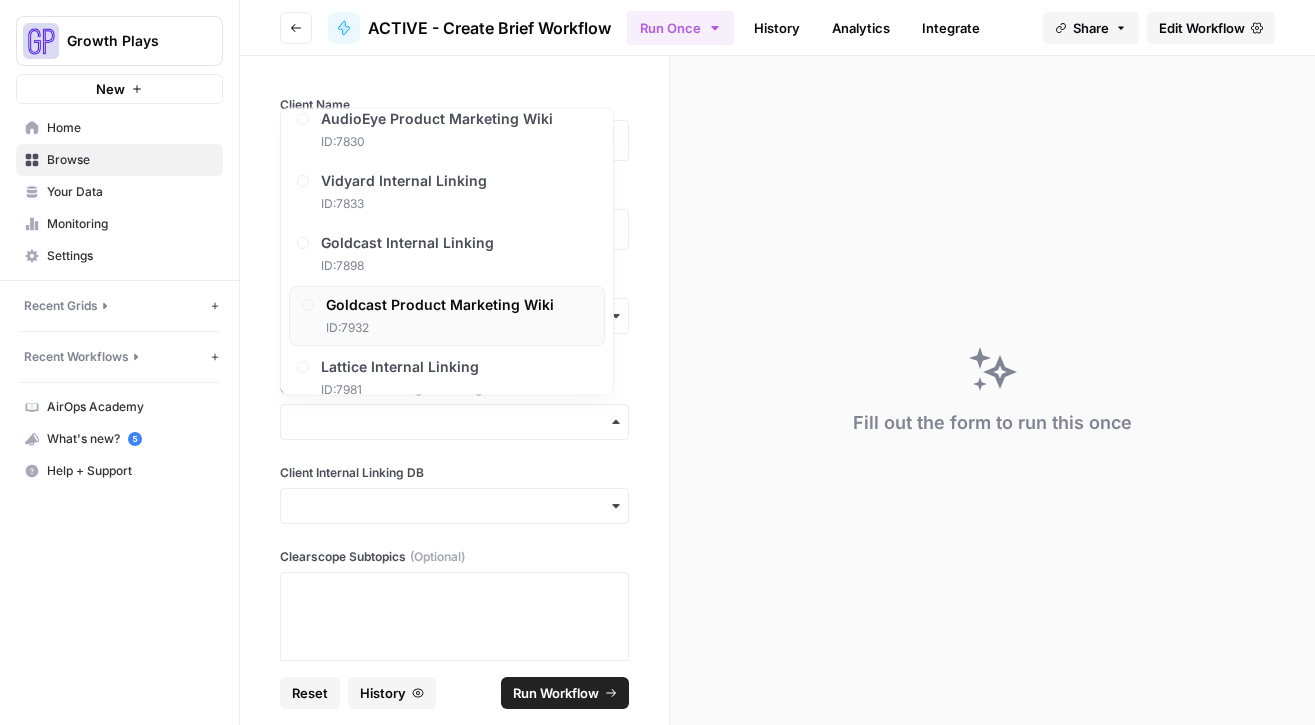 click on "ID:  7932" at bounding box center [440, 329] 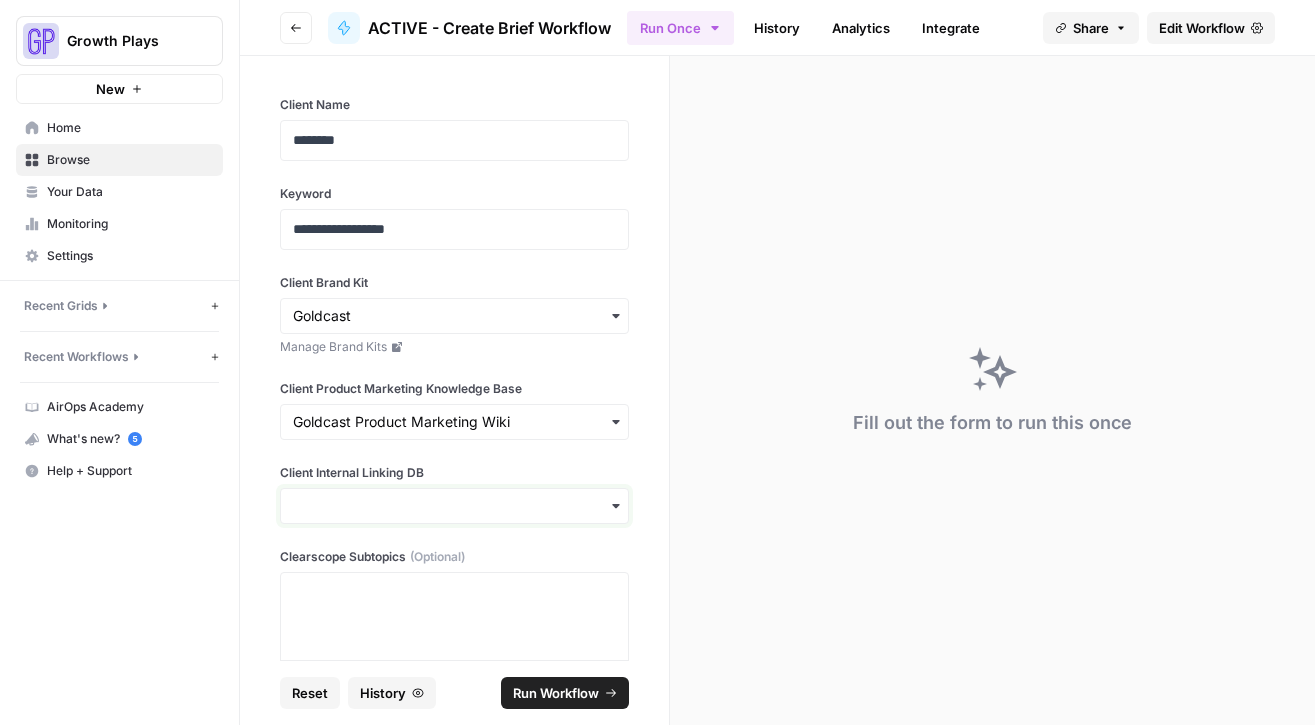 click on "Client Internal Linking DB" at bounding box center [454, 506] 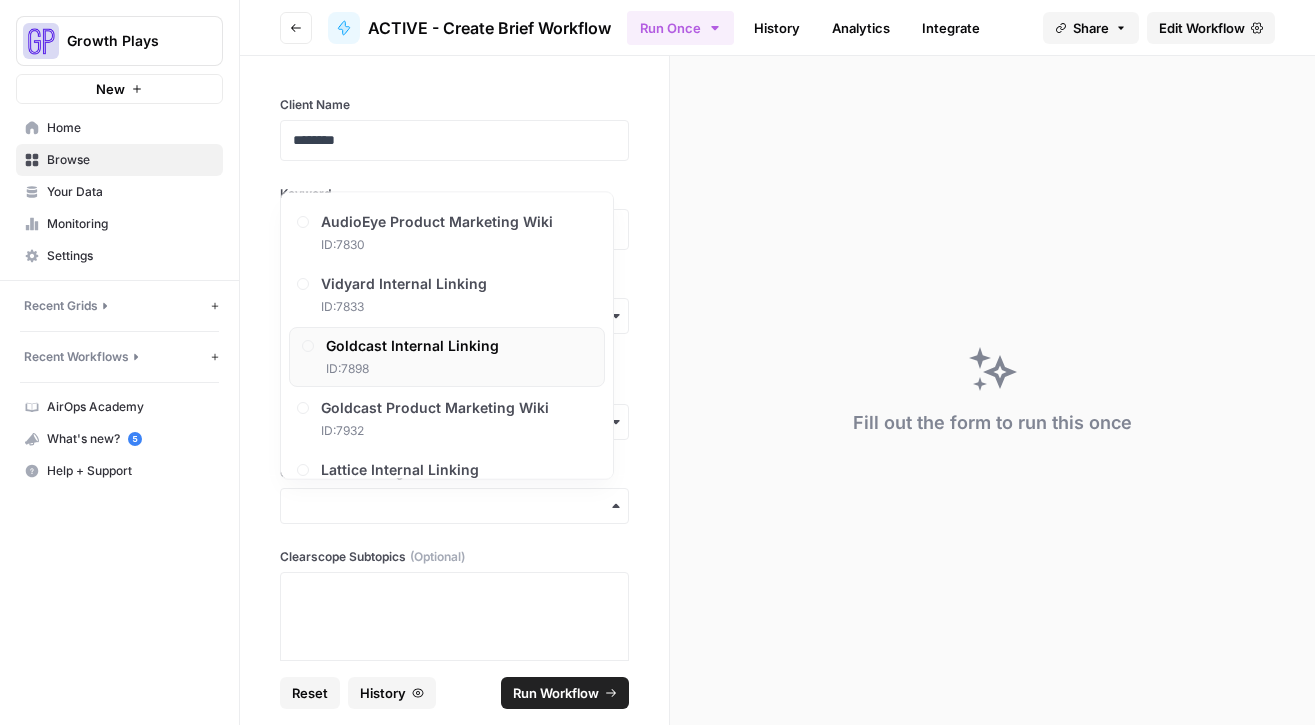 scroll, scrollTop: 1180, scrollLeft: 0, axis: vertical 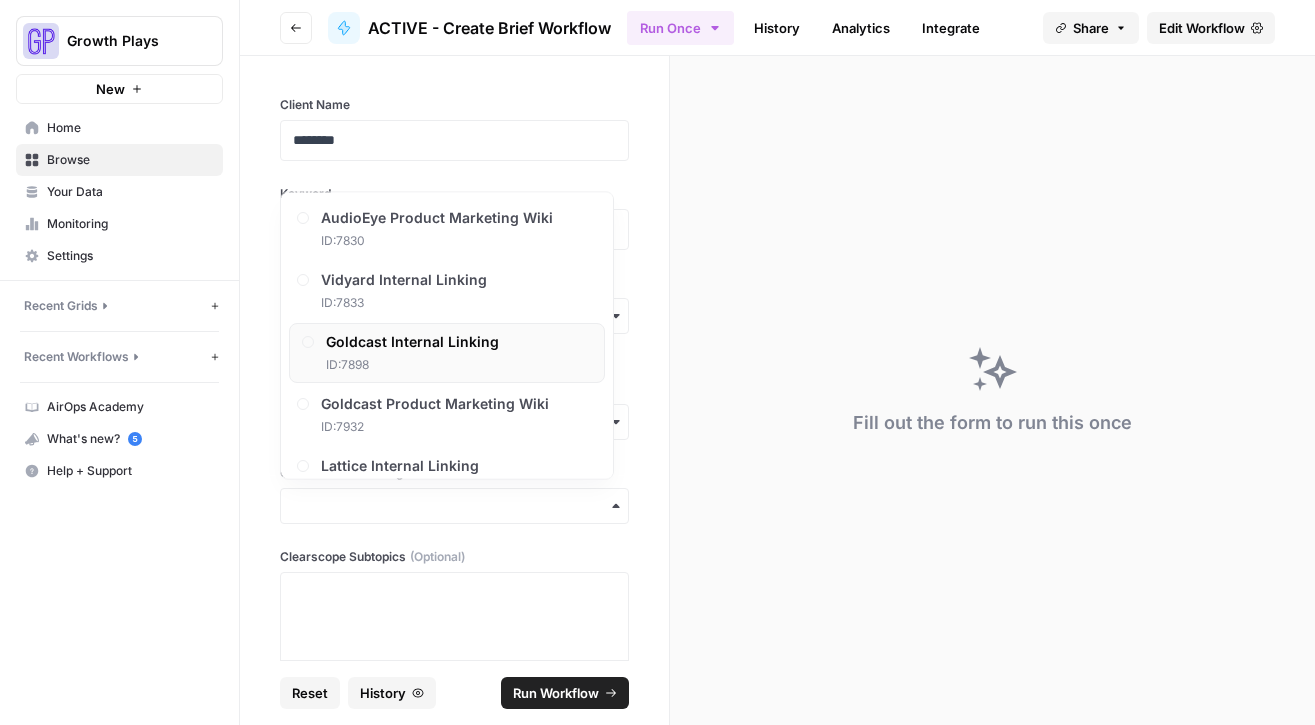 click on "ID:  7898" at bounding box center (412, 366) 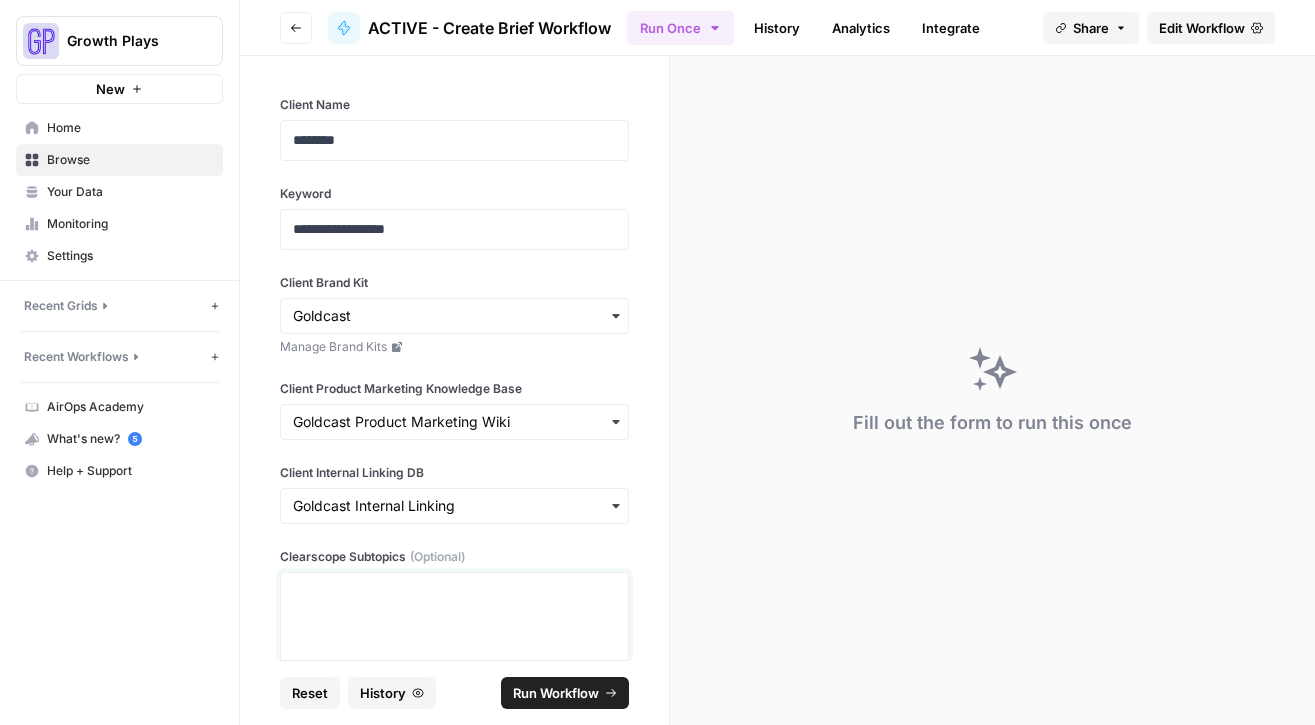 click at bounding box center [454, 661] 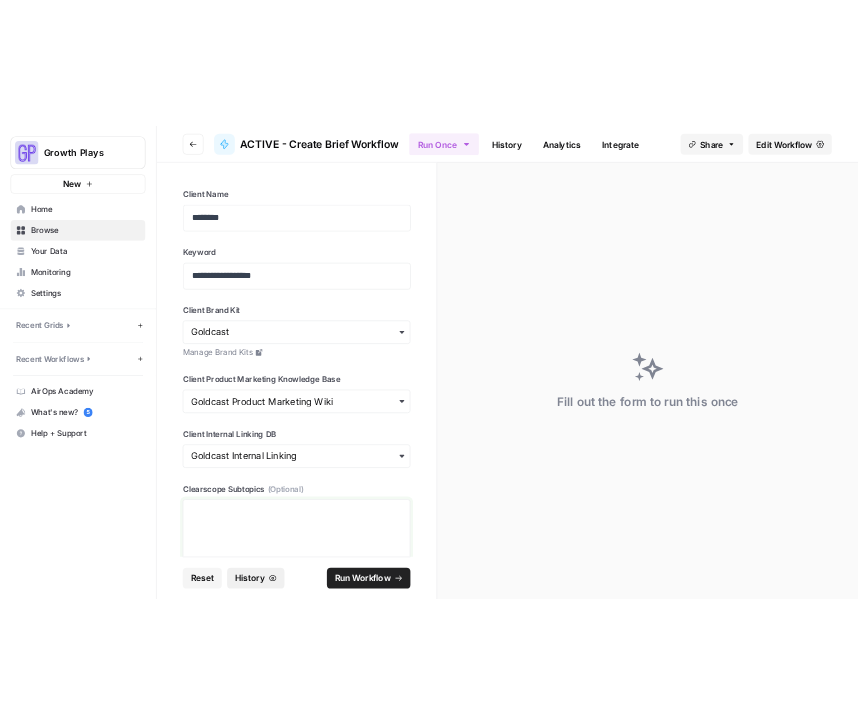 scroll, scrollTop: 2538, scrollLeft: 0, axis: vertical 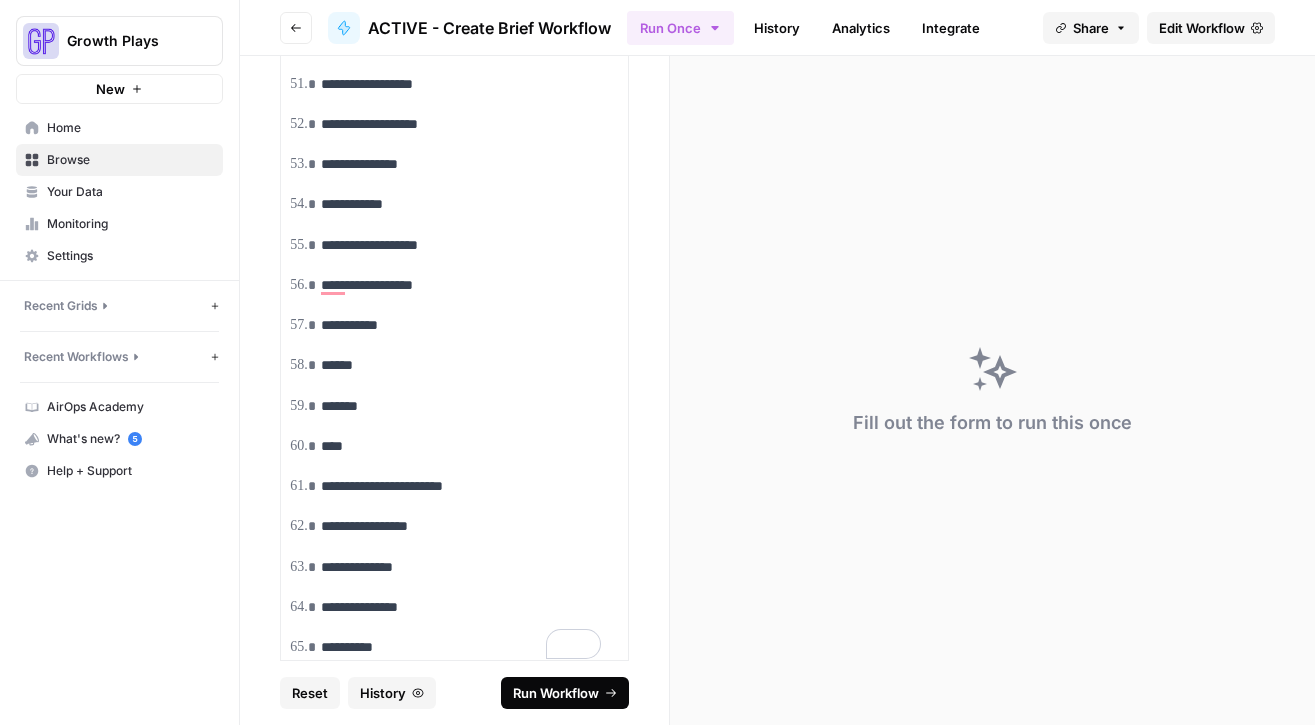 click on "Run Workflow" at bounding box center (556, 693) 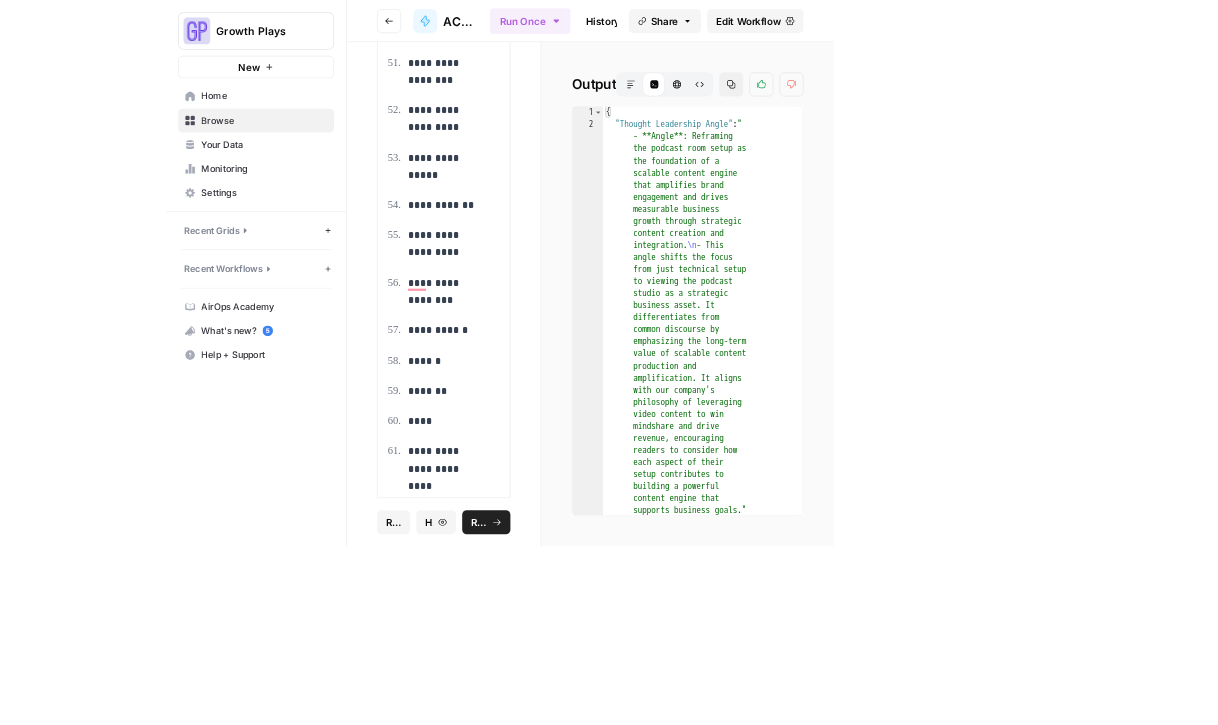 scroll, scrollTop: 2538, scrollLeft: 0, axis: vertical 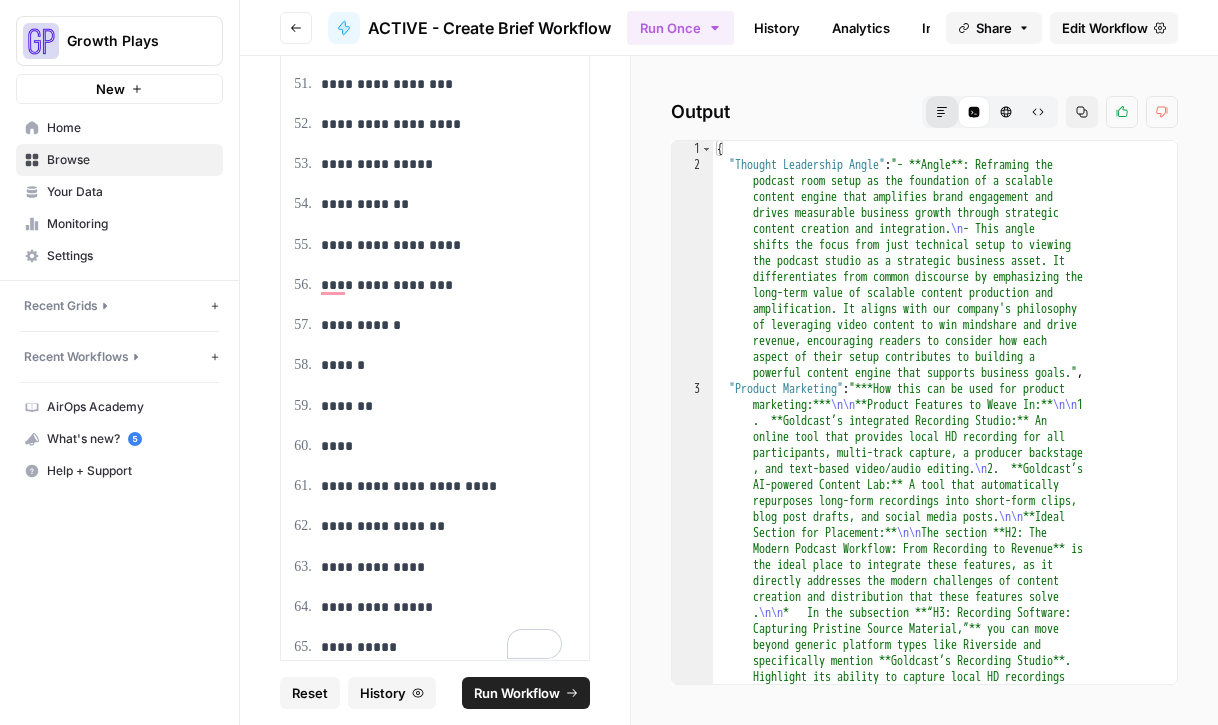 click 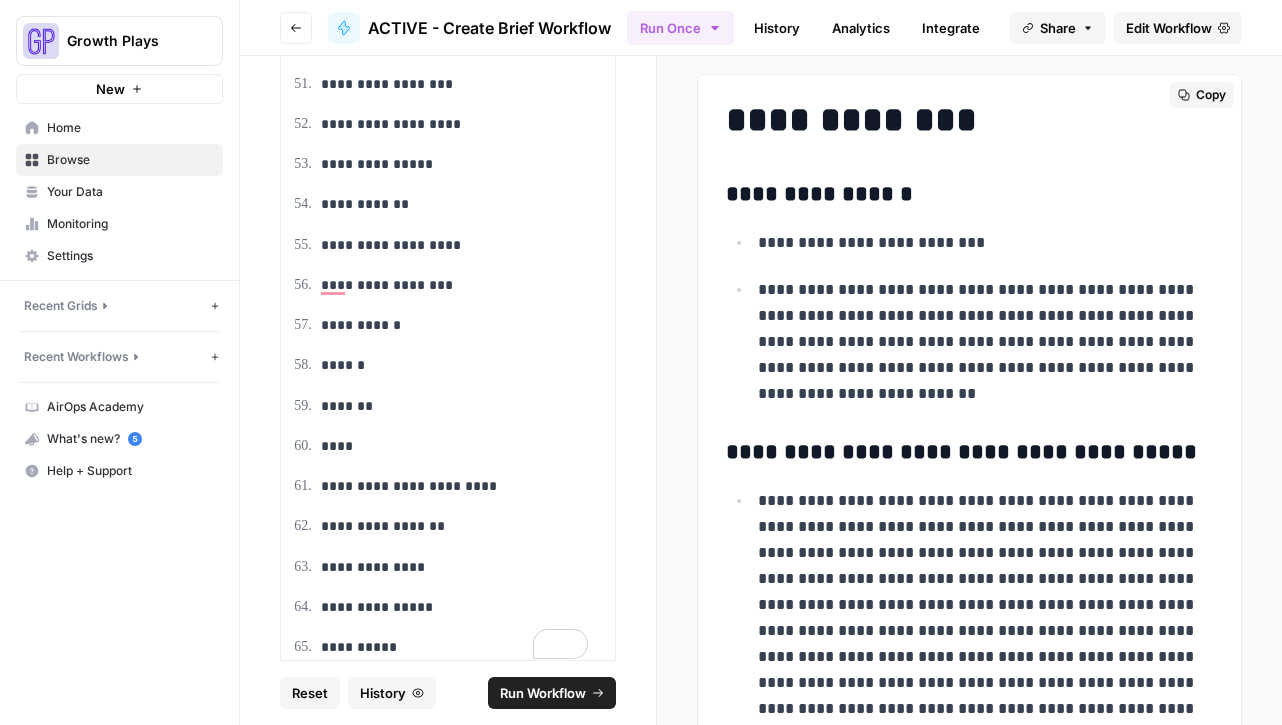 scroll, scrollTop: 7323, scrollLeft: 0, axis: vertical 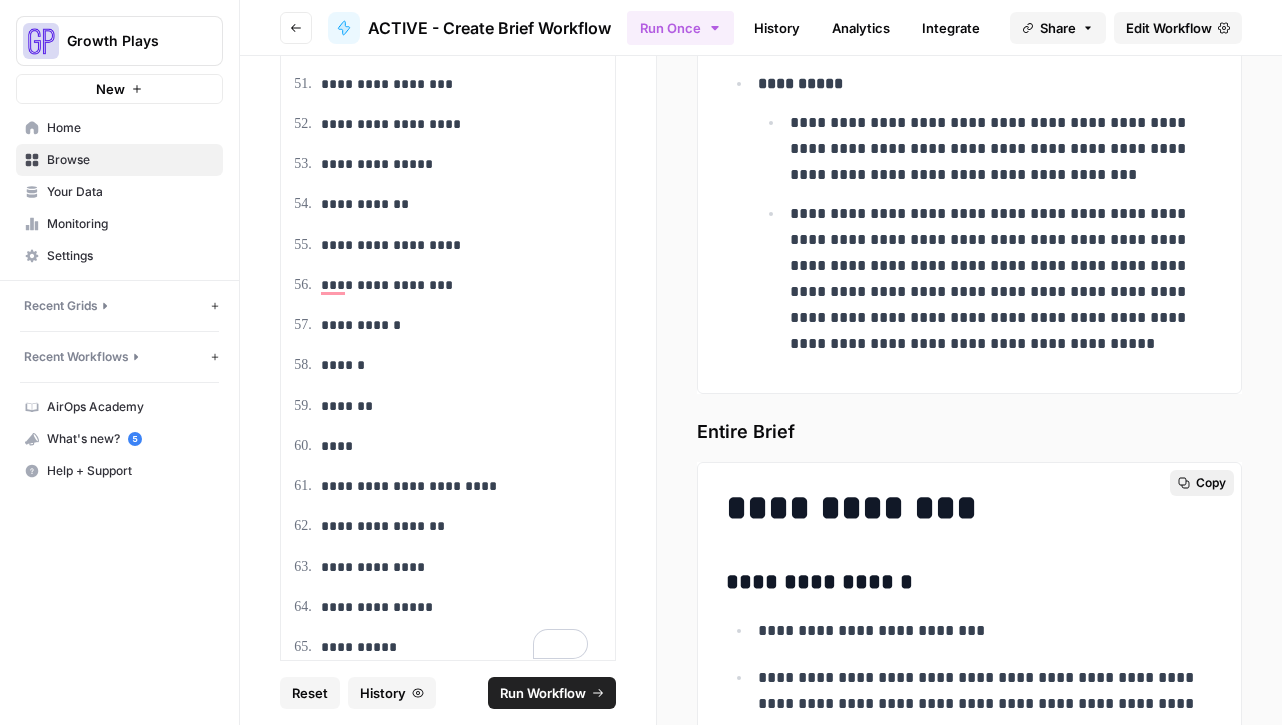 click 